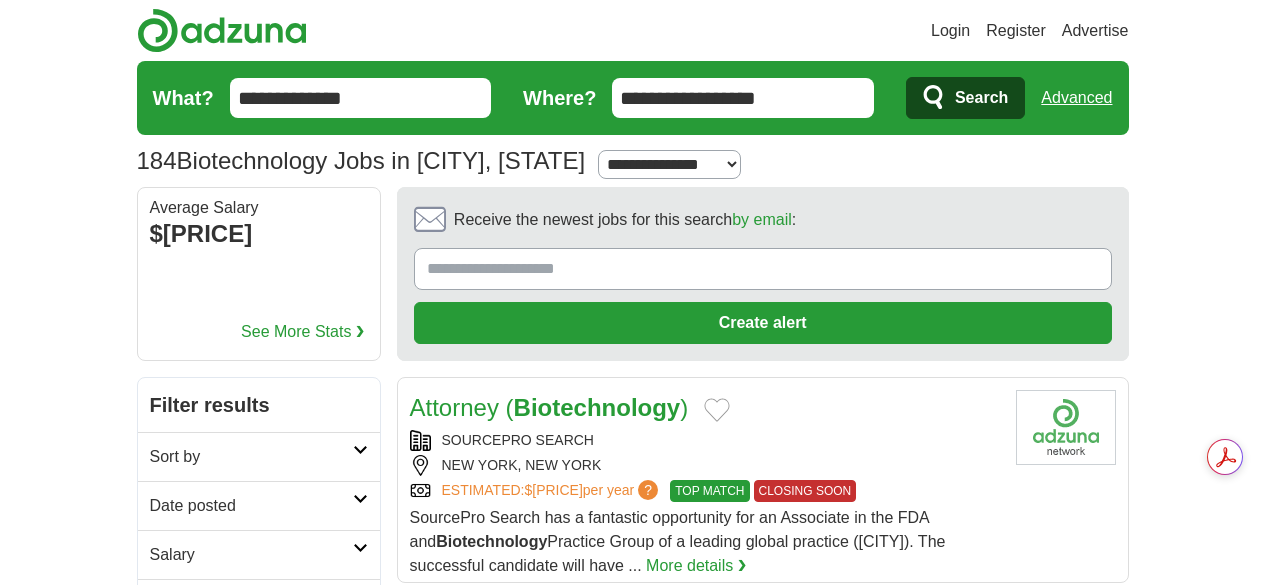 scroll, scrollTop: 0, scrollLeft: 0, axis: both 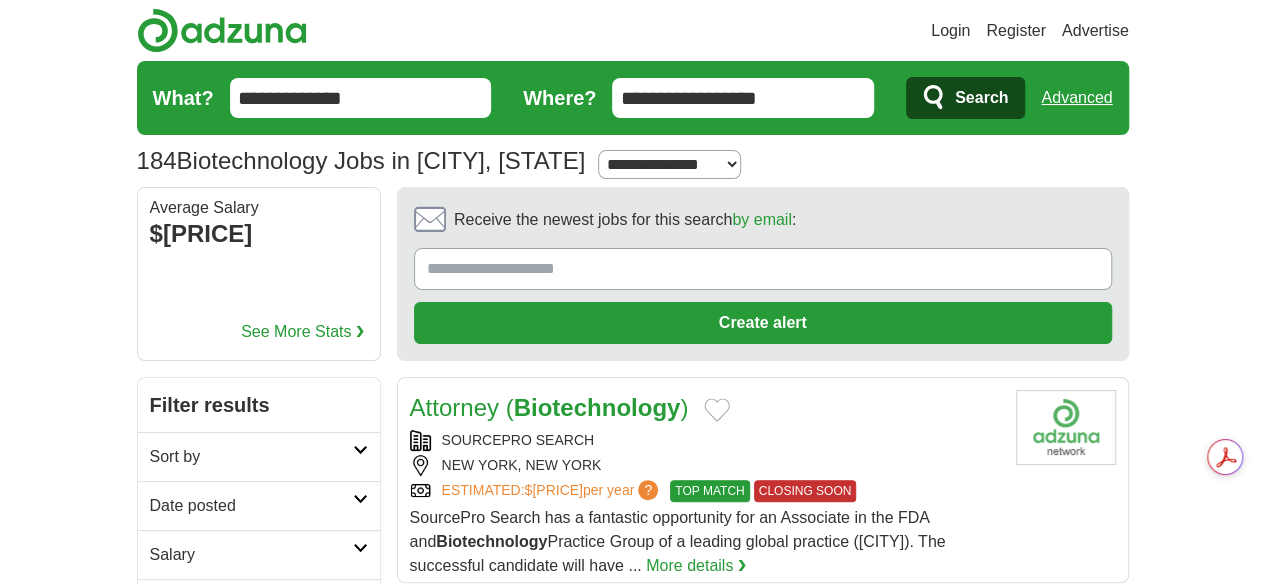 click on "**********" at bounding box center (361, 98) 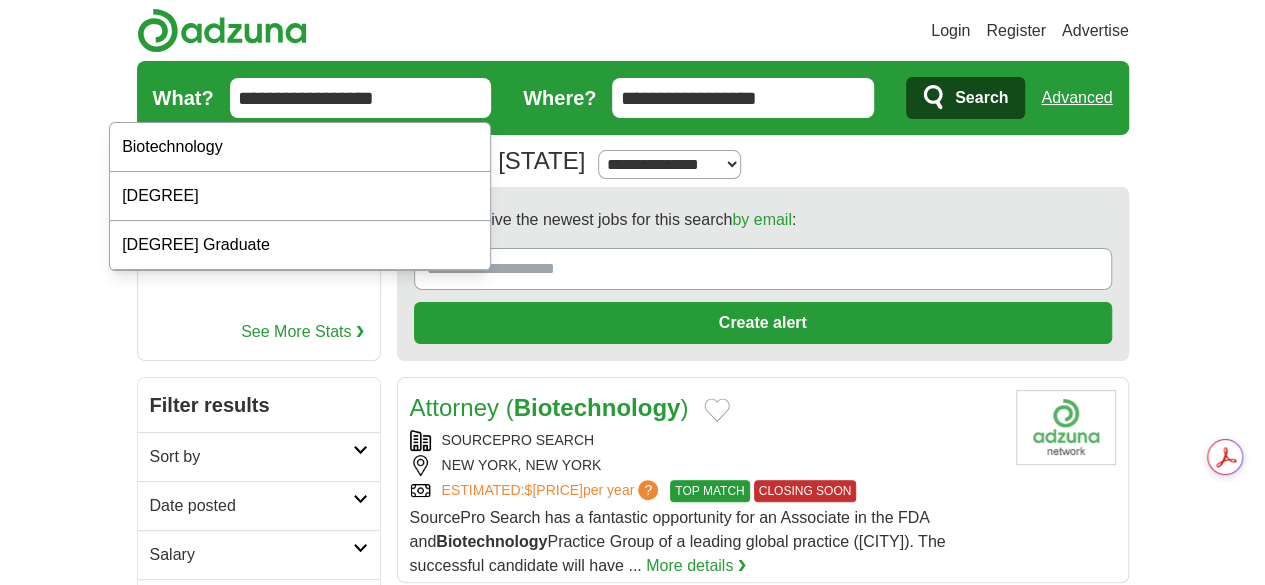 type on "**********" 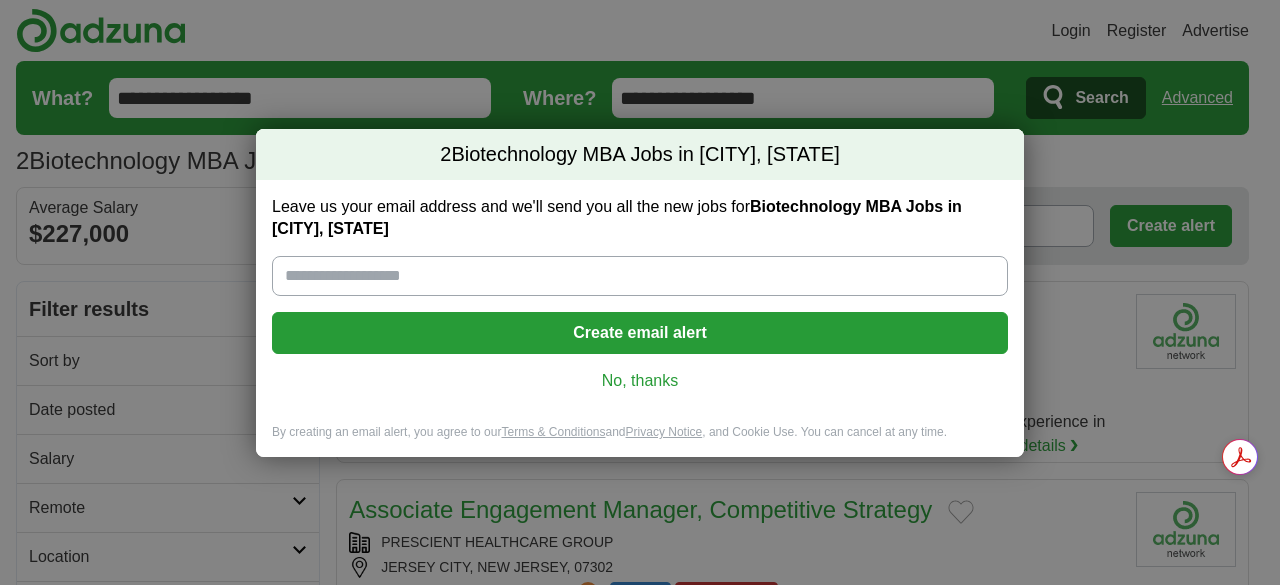 scroll, scrollTop: 0, scrollLeft: 0, axis: both 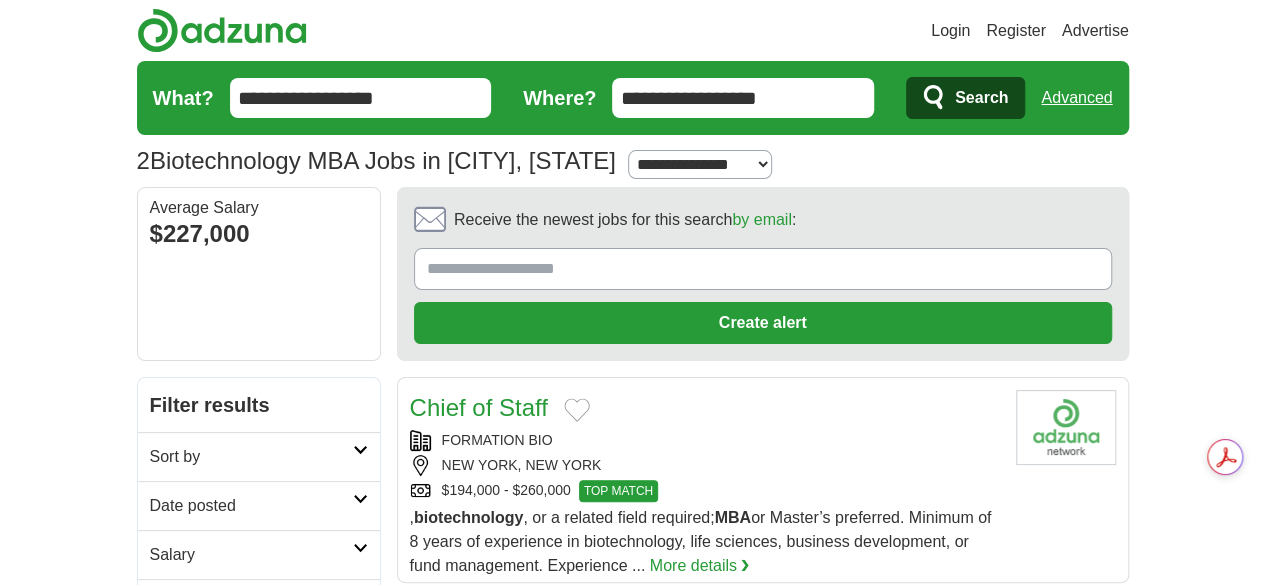 drag, startPoint x: 856, startPoint y: 102, endPoint x: 580, endPoint y: 125, distance: 276.95667 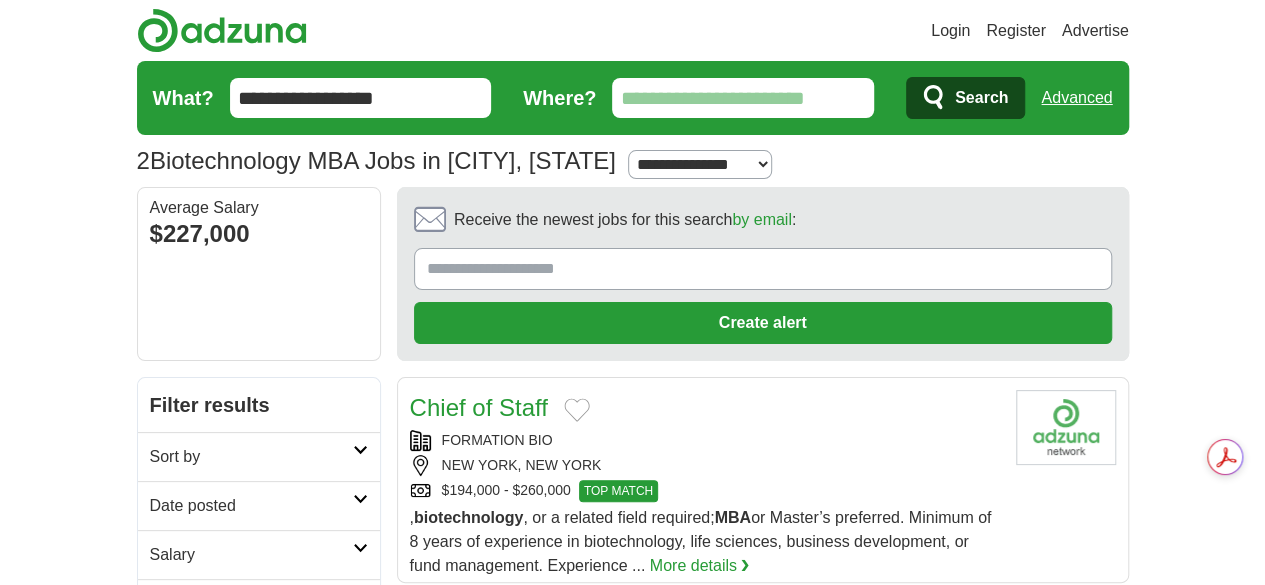 type 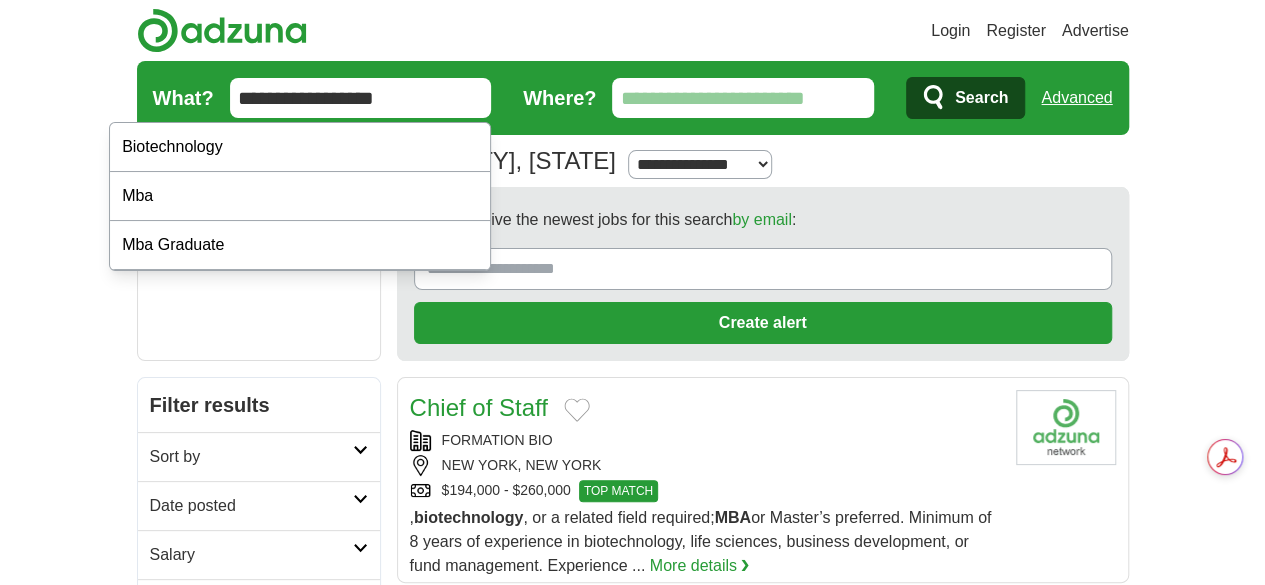 click on "Search" at bounding box center [965, 98] 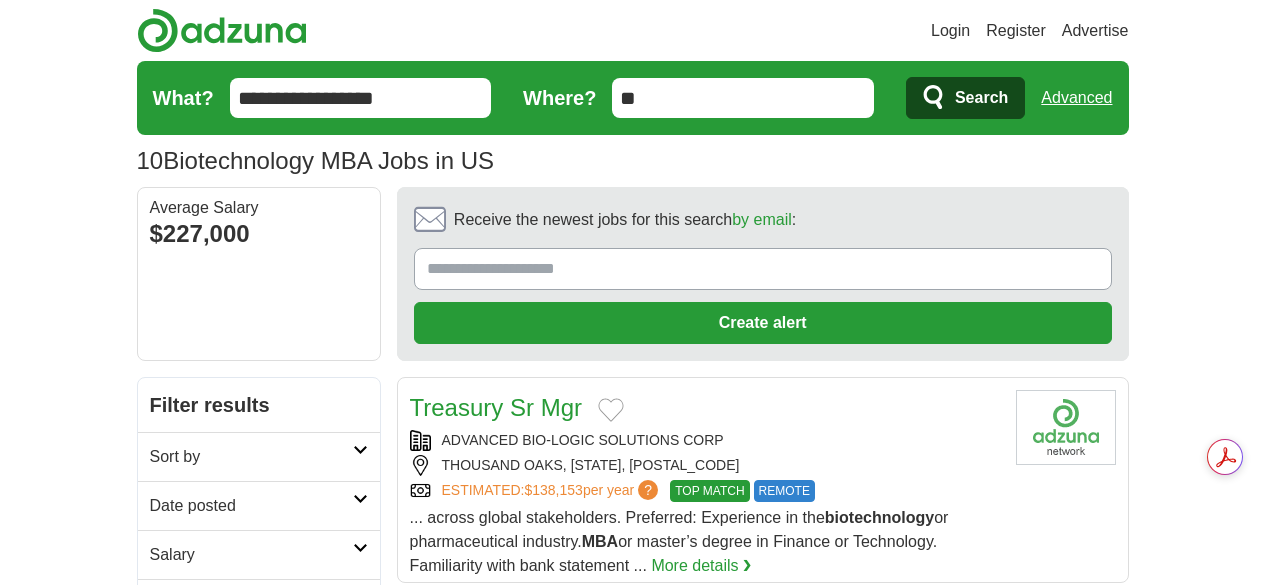 scroll, scrollTop: 0, scrollLeft: 0, axis: both 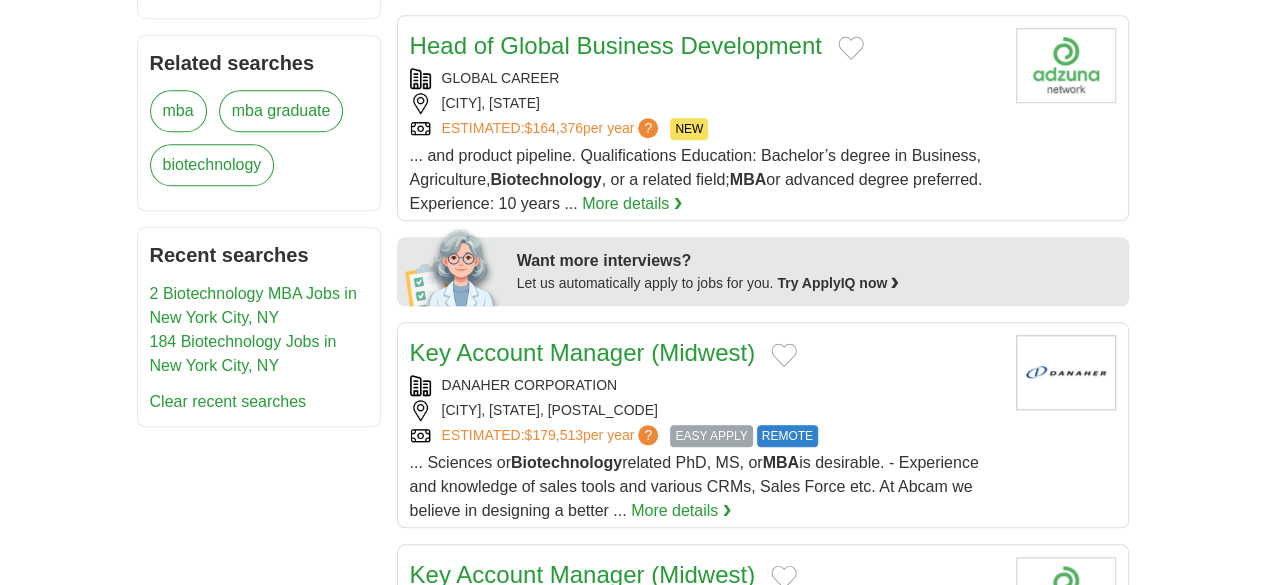 click on "Key Account Manager (Midwest)" at bounding box center [582, 352] 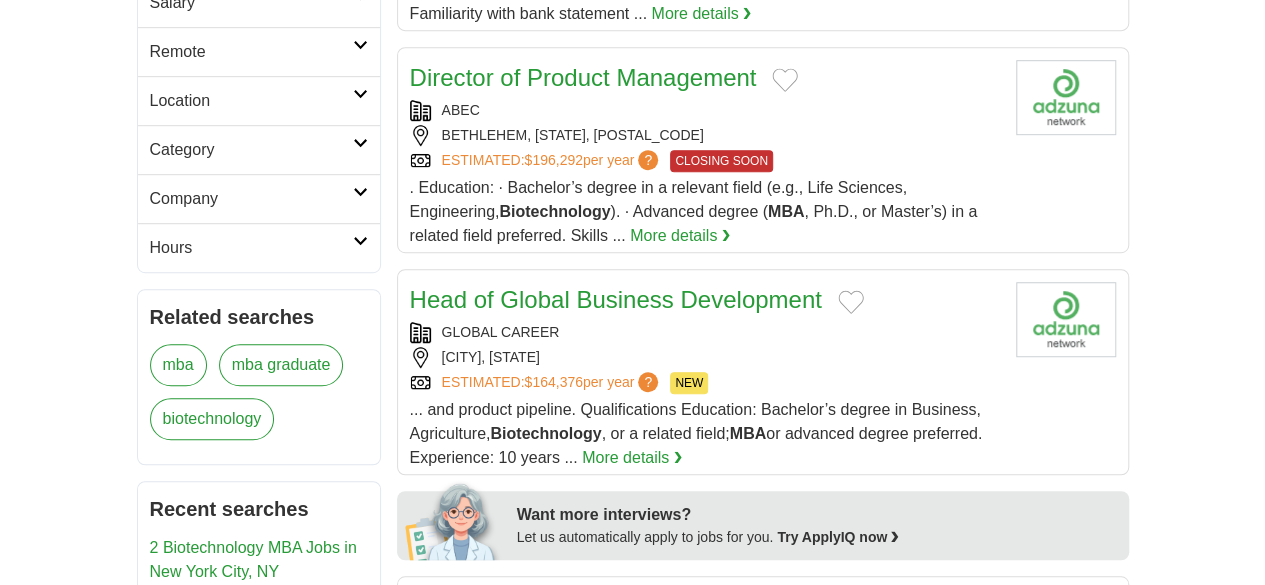 scroll, scrollTop: 553, scrollLeft: 0, axis: vertical 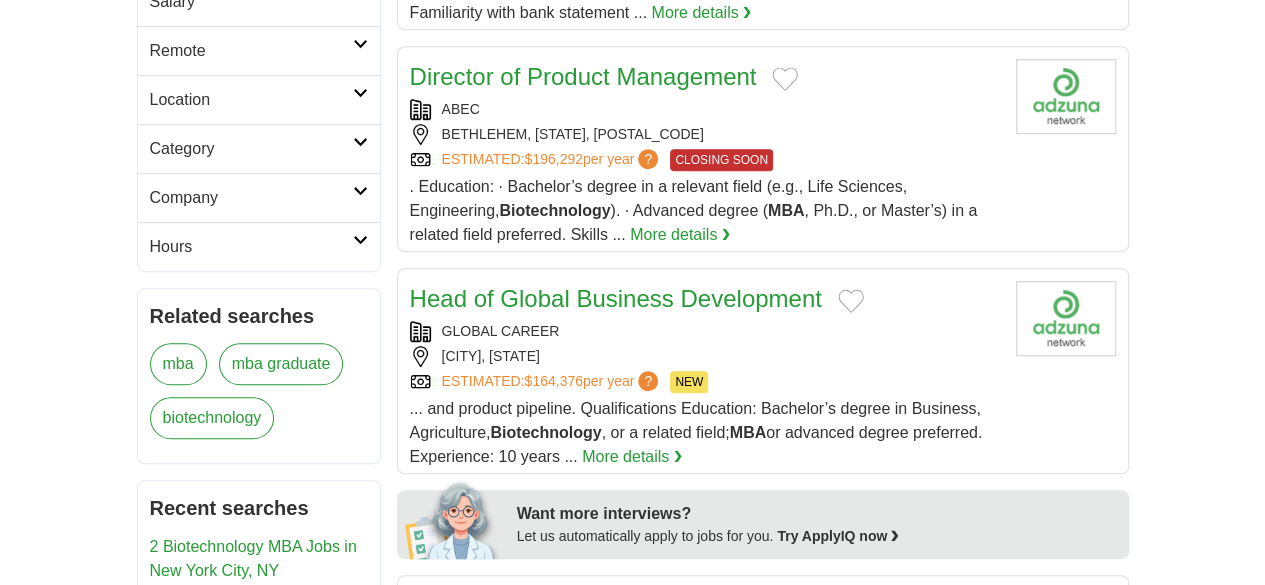 click on "mba graduate" at bounding box center (281, 364) 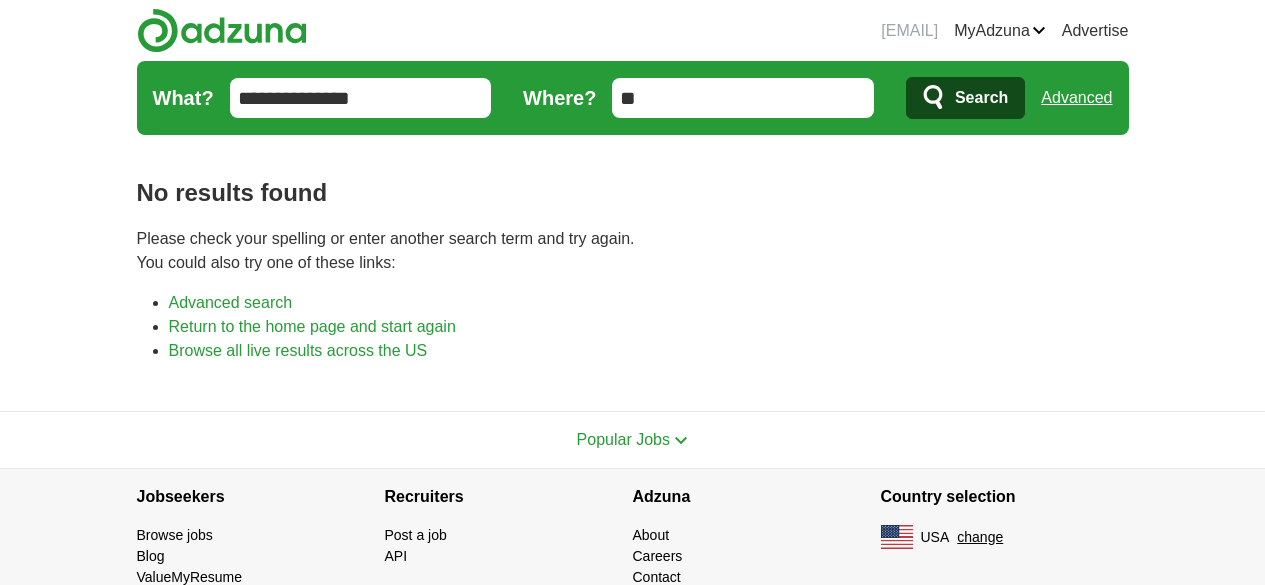 scroll, scrollTop: 0, scrollLeft: 0, axis: both 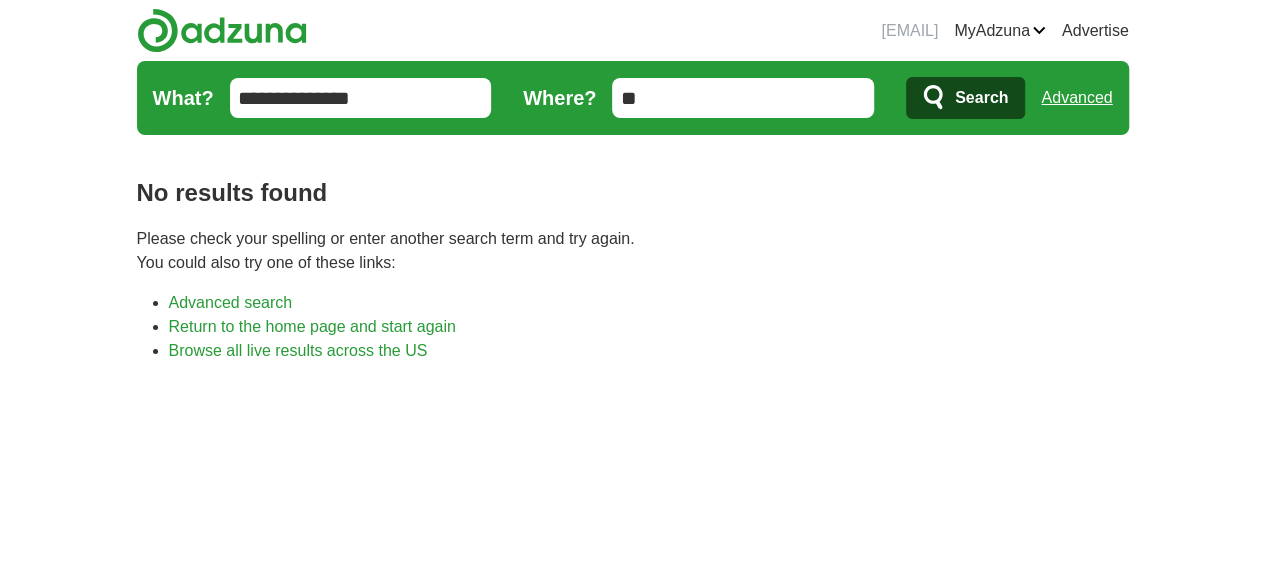 click on "**********" at bounding box center (361, 98) 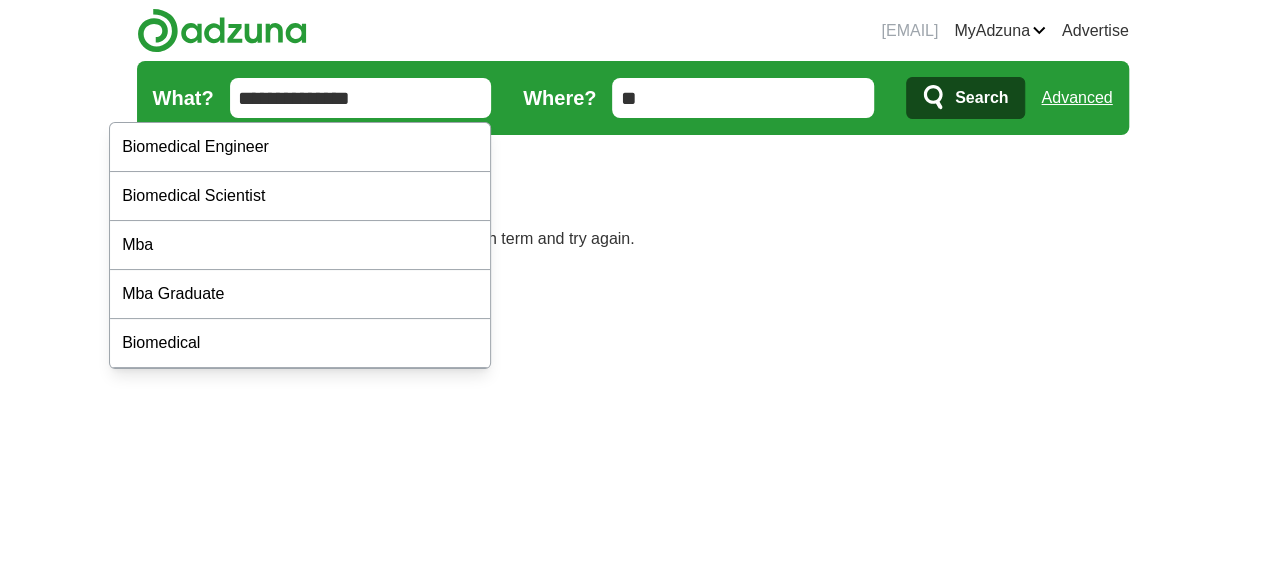 type on "**********" 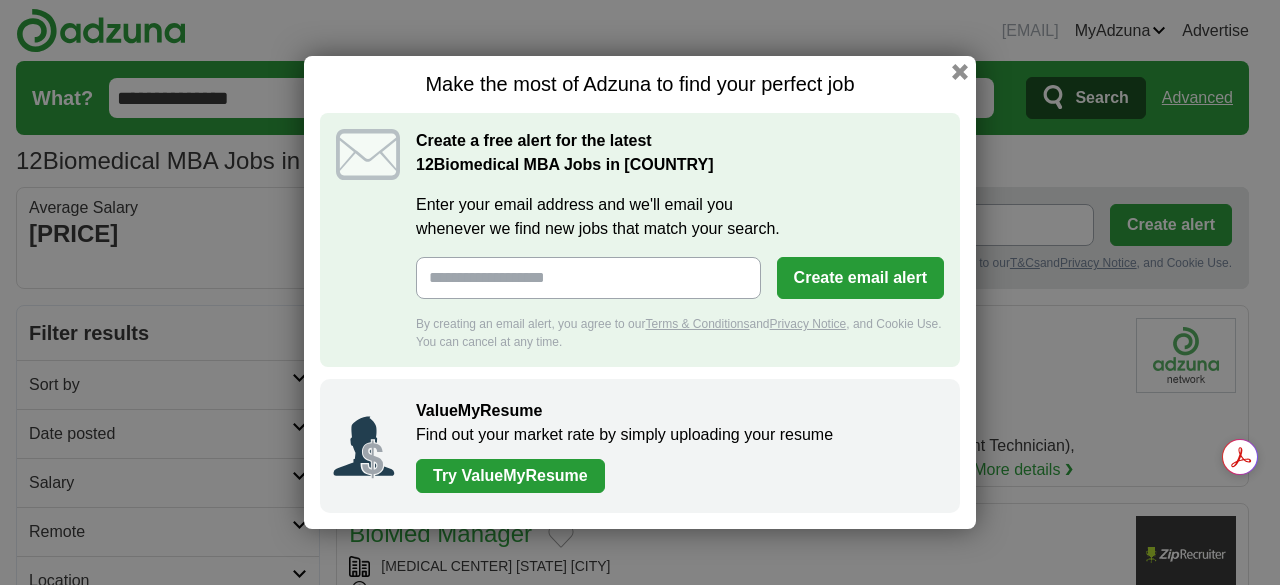 scroll, scrollTop: 0, scrollLeft: 0, axis: both 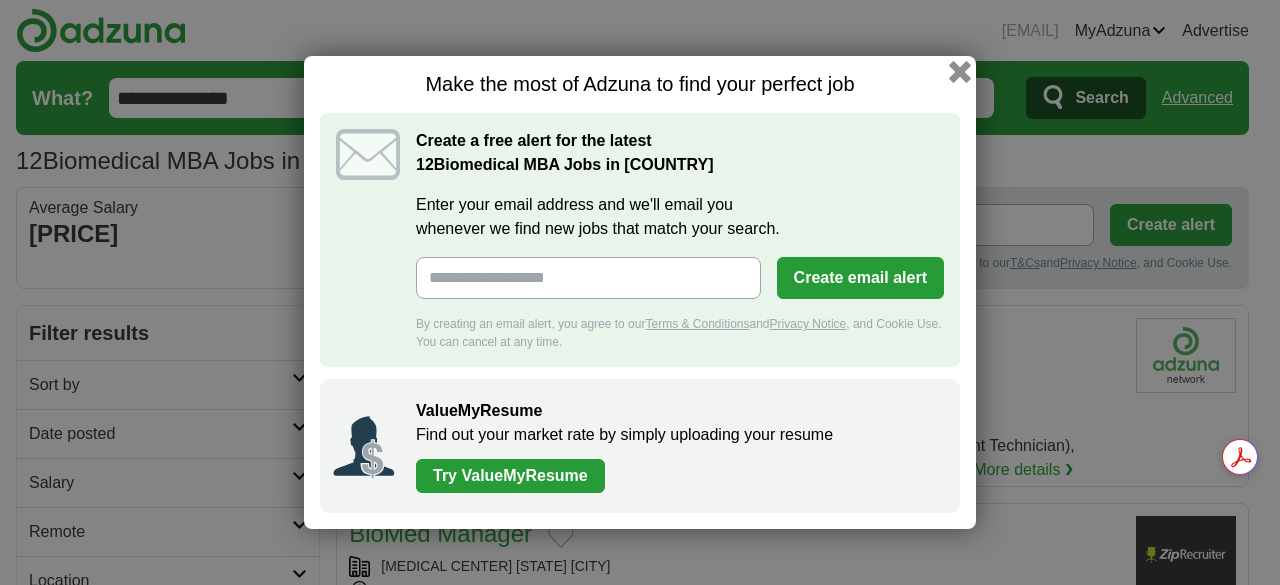 click at bounding box center (960, 72) 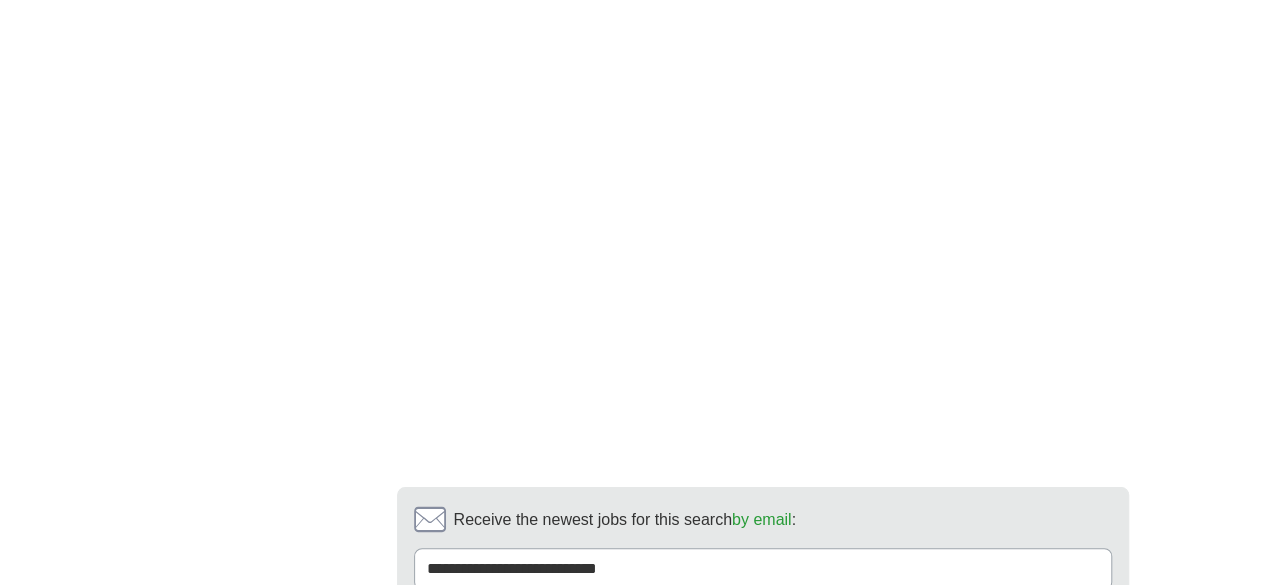 scroll, scrollTop: 3741, scrollLeft: 0, axis: vertical 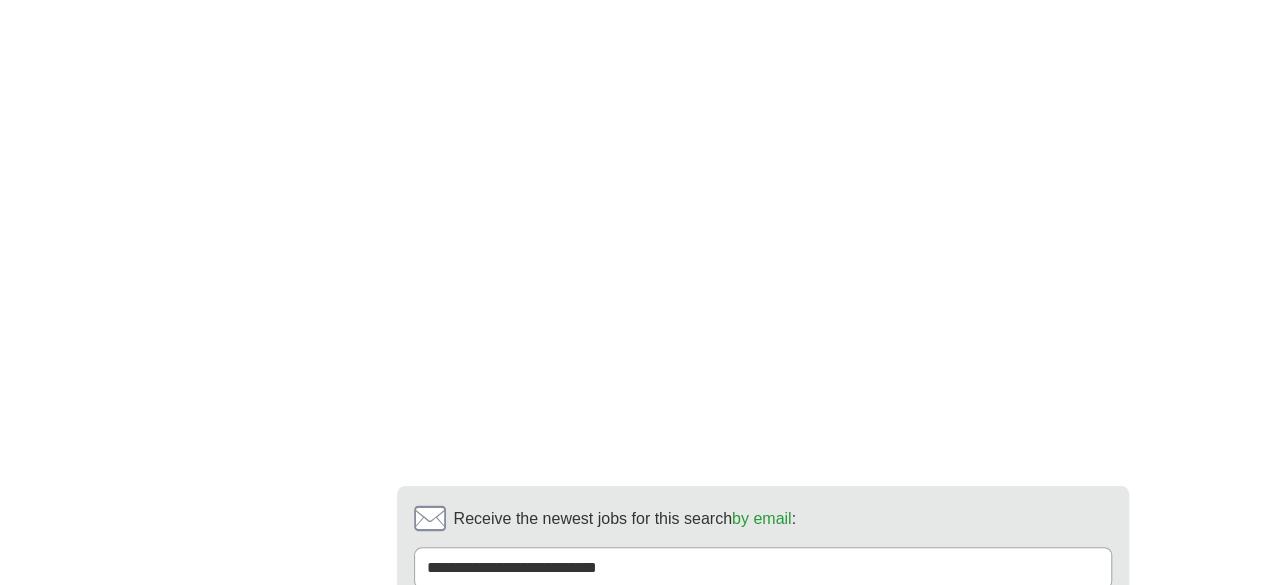 click on "2" at bounding box center [747, 752] 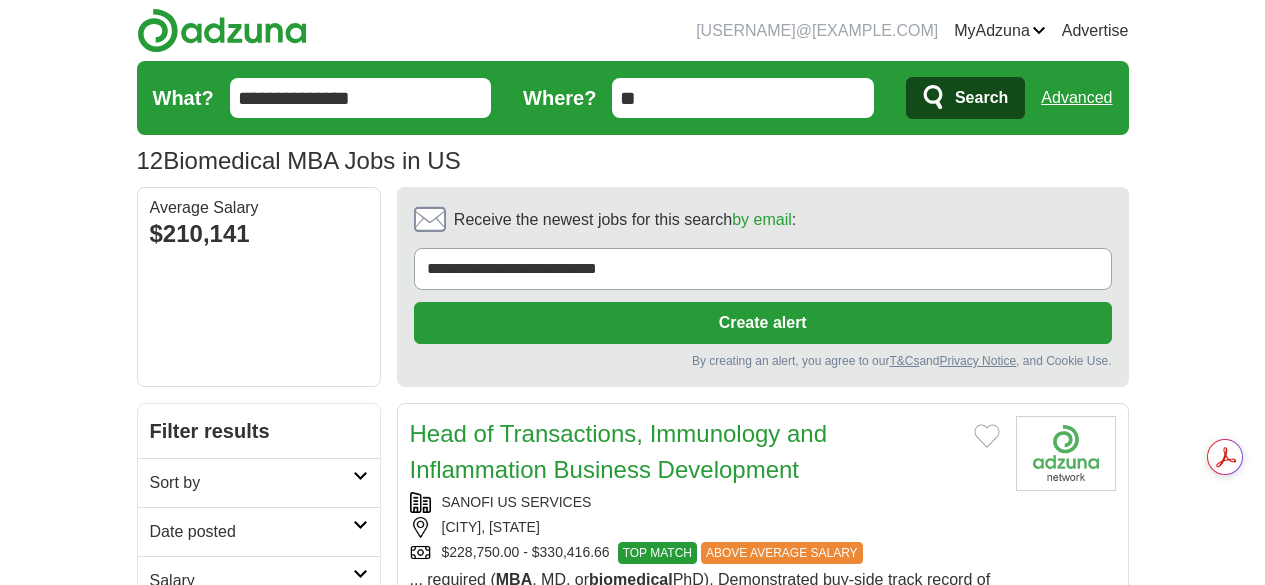 scroll, scrollTop: 0, scrollLeft: 0, axis: both 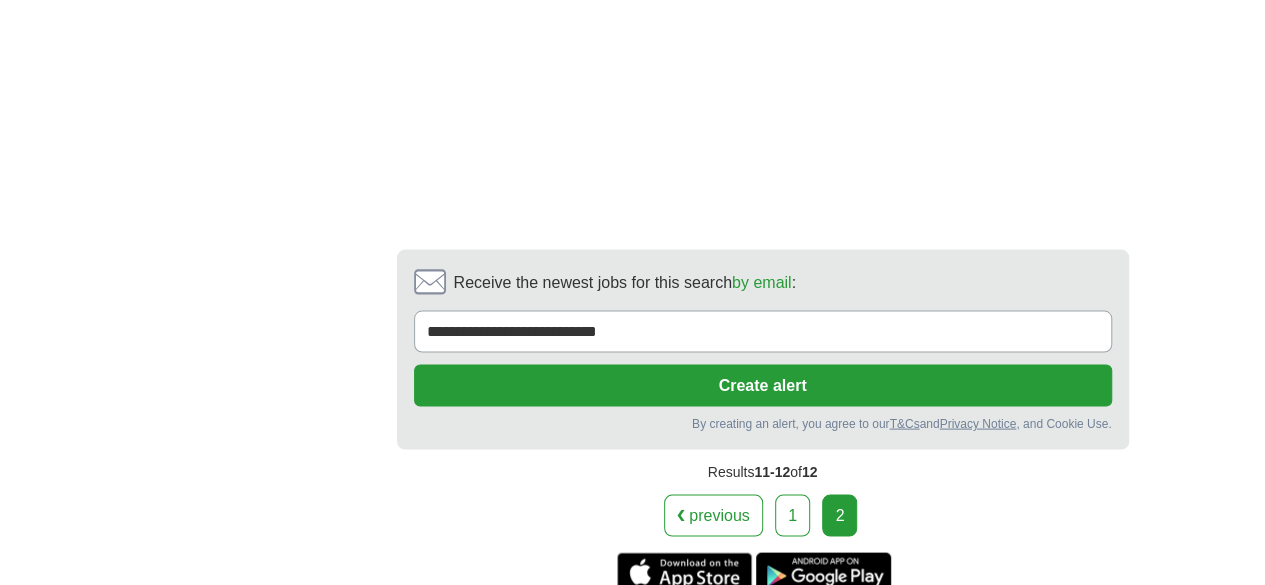 click on "1" at bounding box center [792, 515] 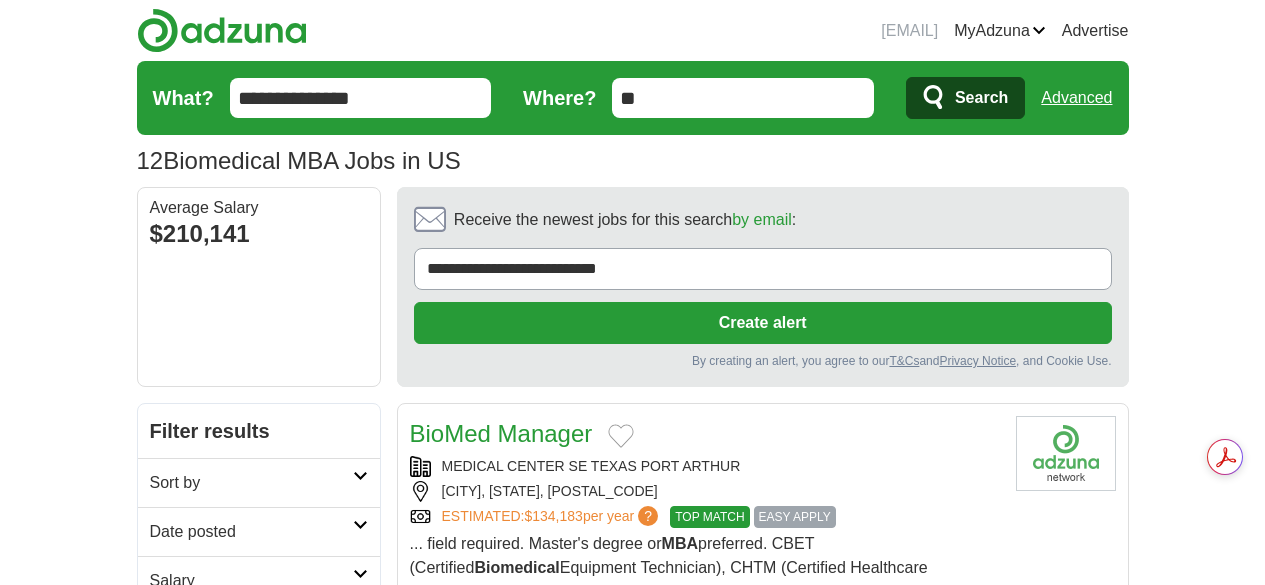 scroll, scrollTop: 0, scrollLeft: 0, axis: both 